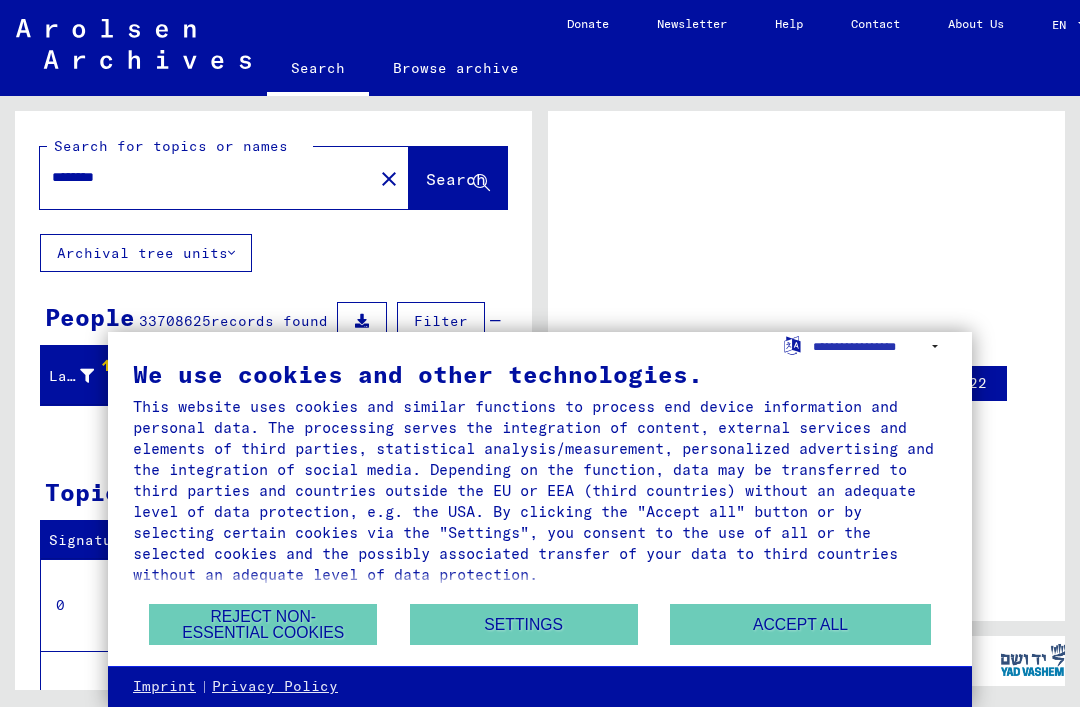 scroll, scrollTop: 0, scrollLeft: 0, axis: both 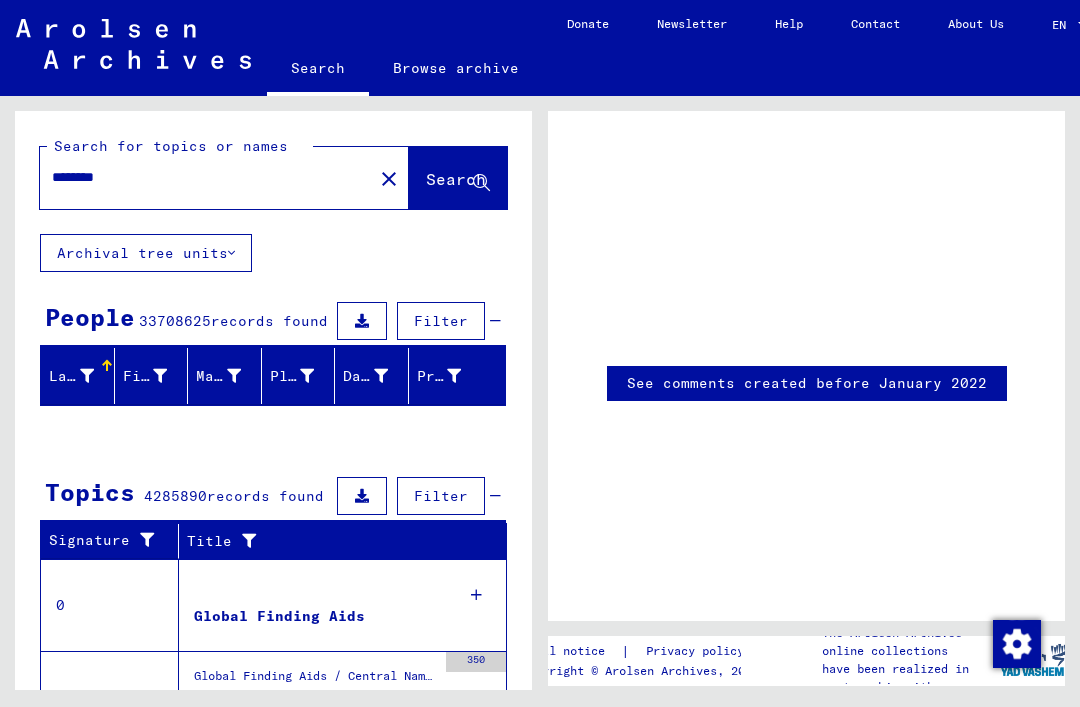click on "********" at bounding box center [206, 177] 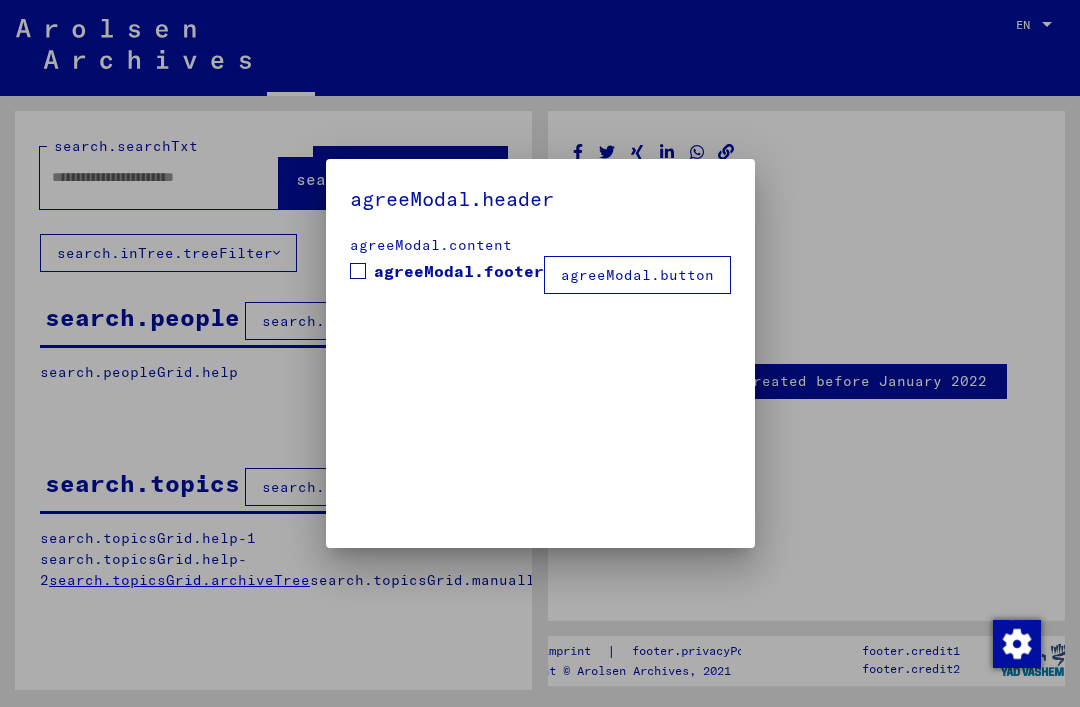 type on "********" 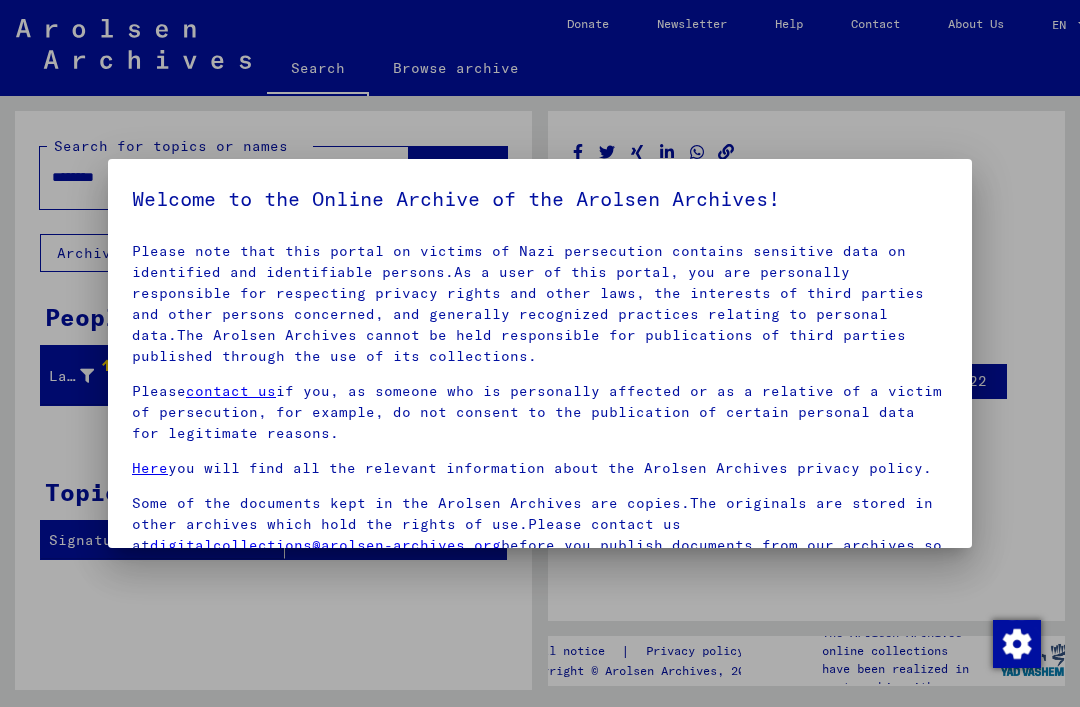 scroll, scrollTop: 84, scrollLeft: 0, axis: vertical 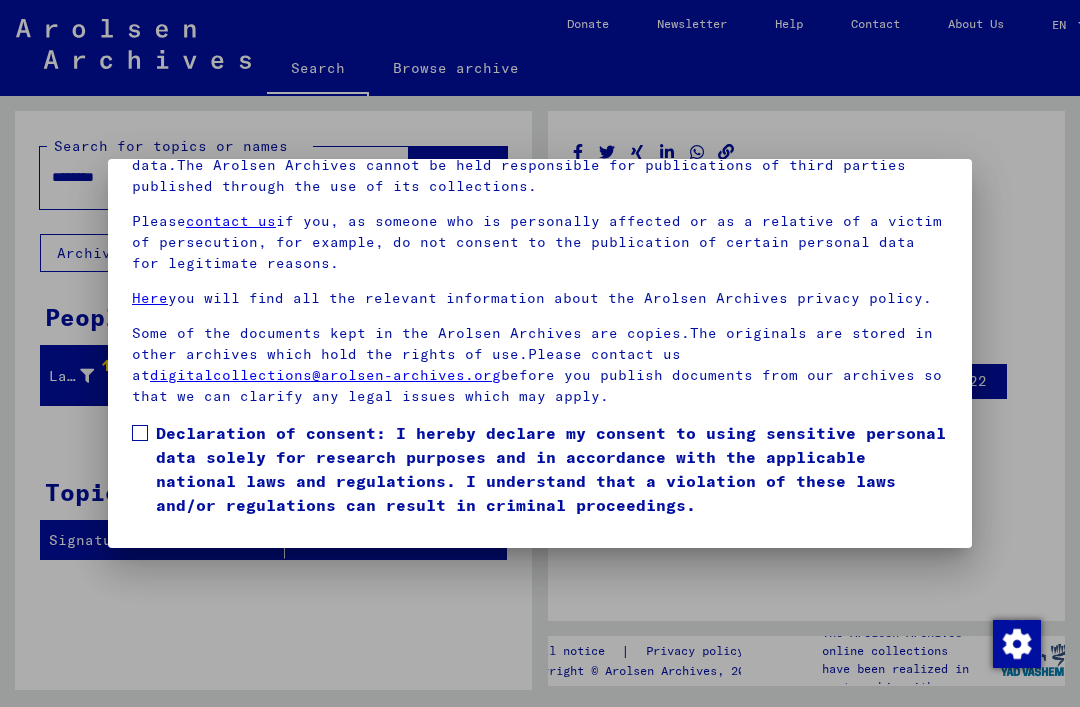 click at bounding box center [140, 433] 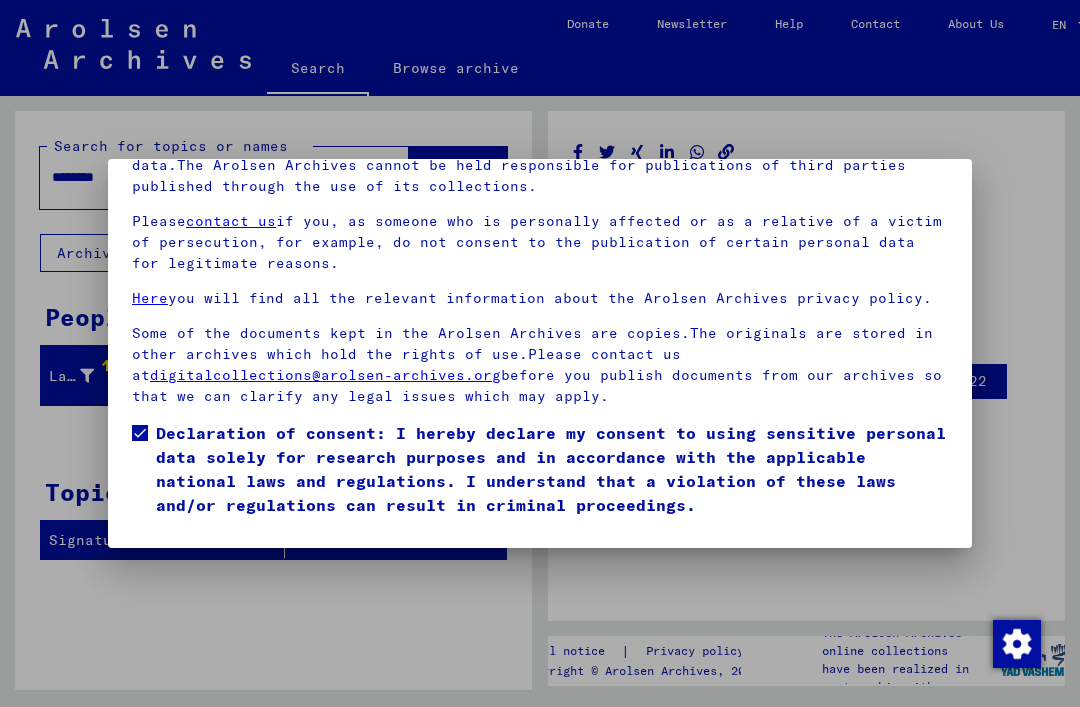 click on "I agree" at bounding box center (180, 546) 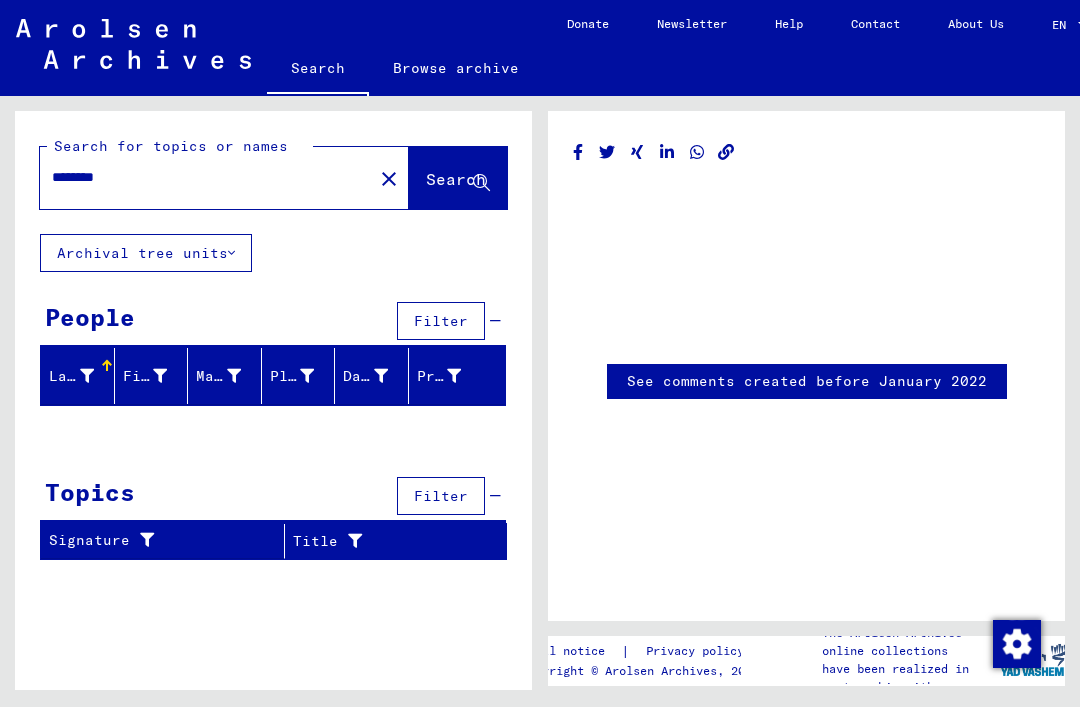 click on "close" 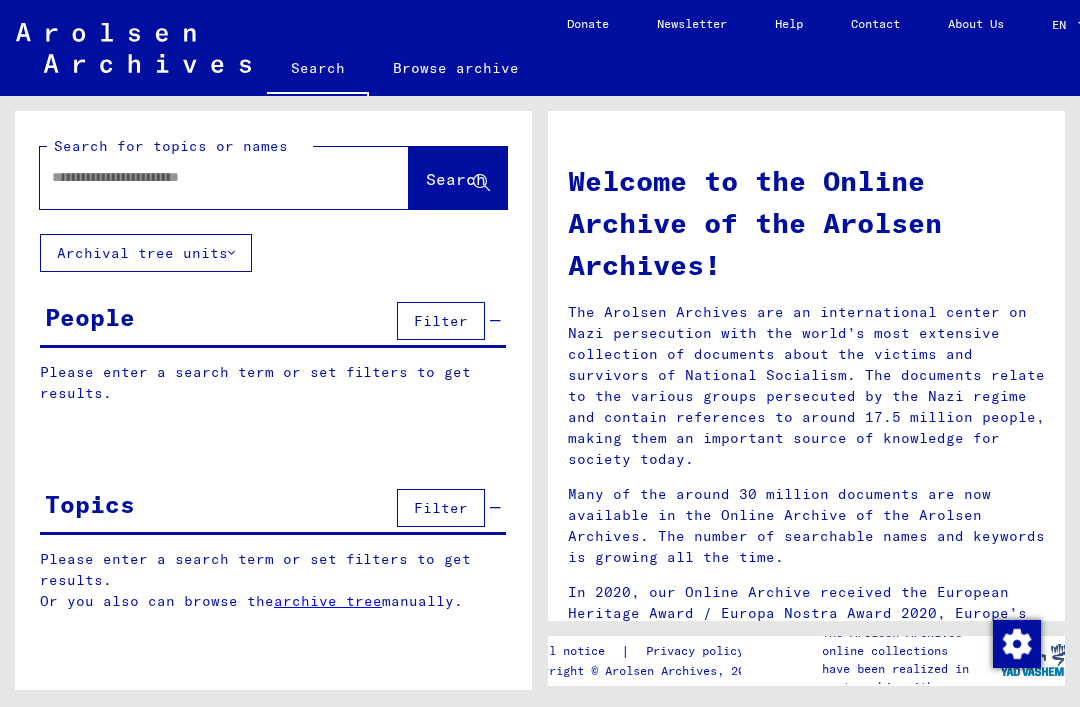 click at bounding box center (200, 177) 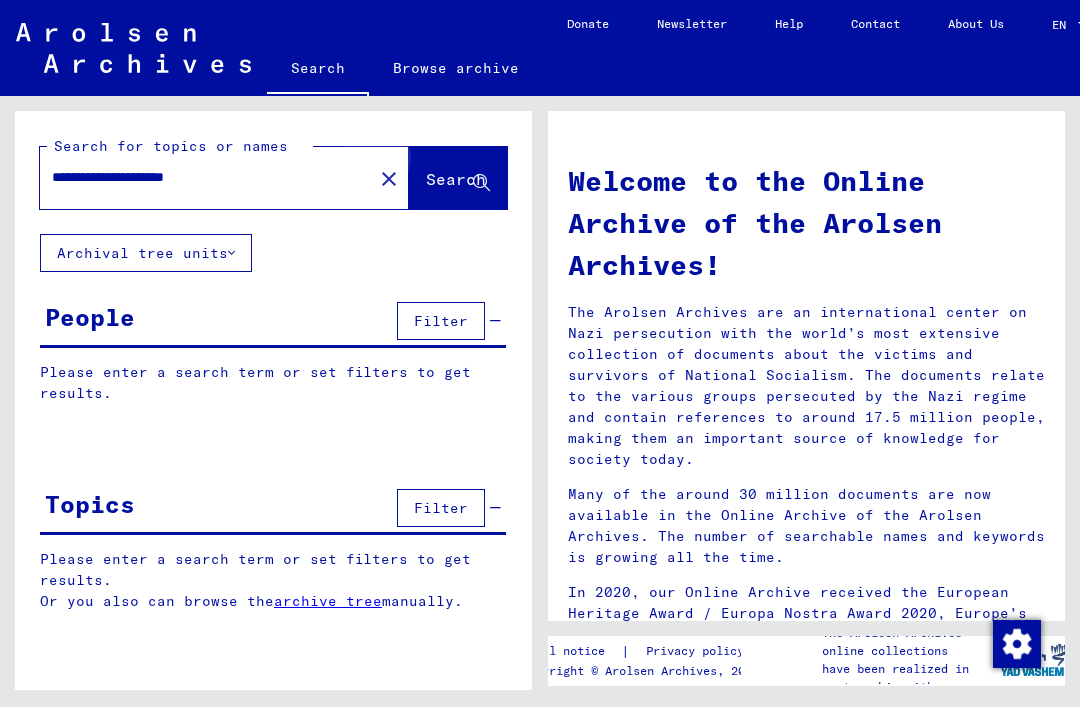 type on "**********" 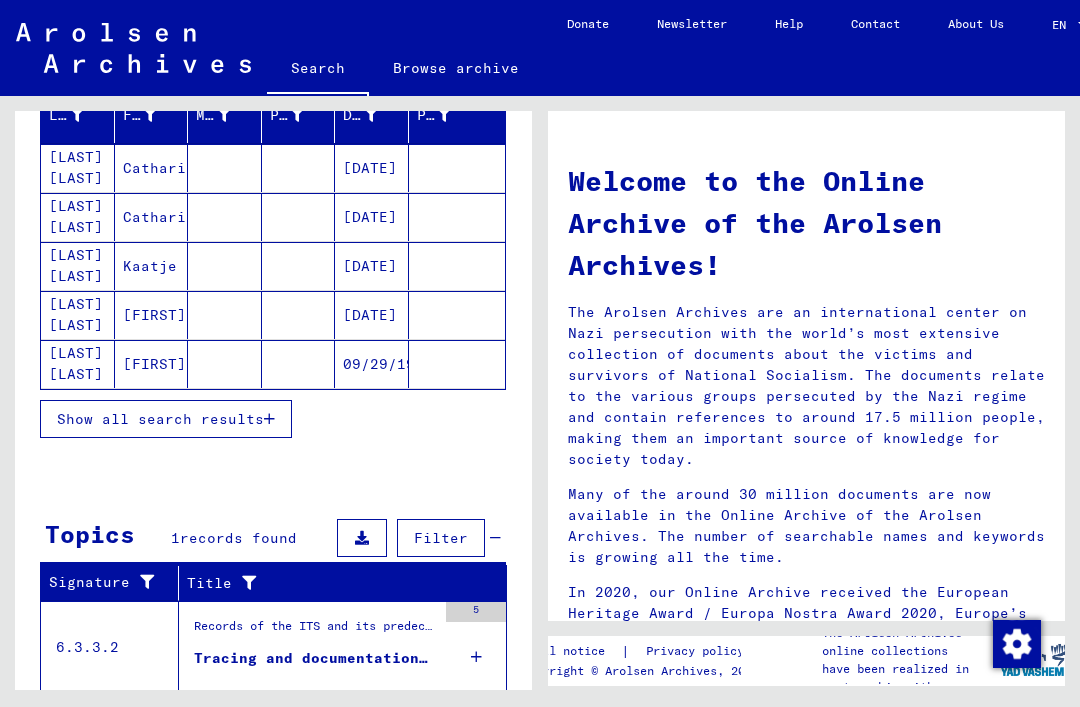scroll, scrollTop: 260, scrollLeft: 0, axis: vertical 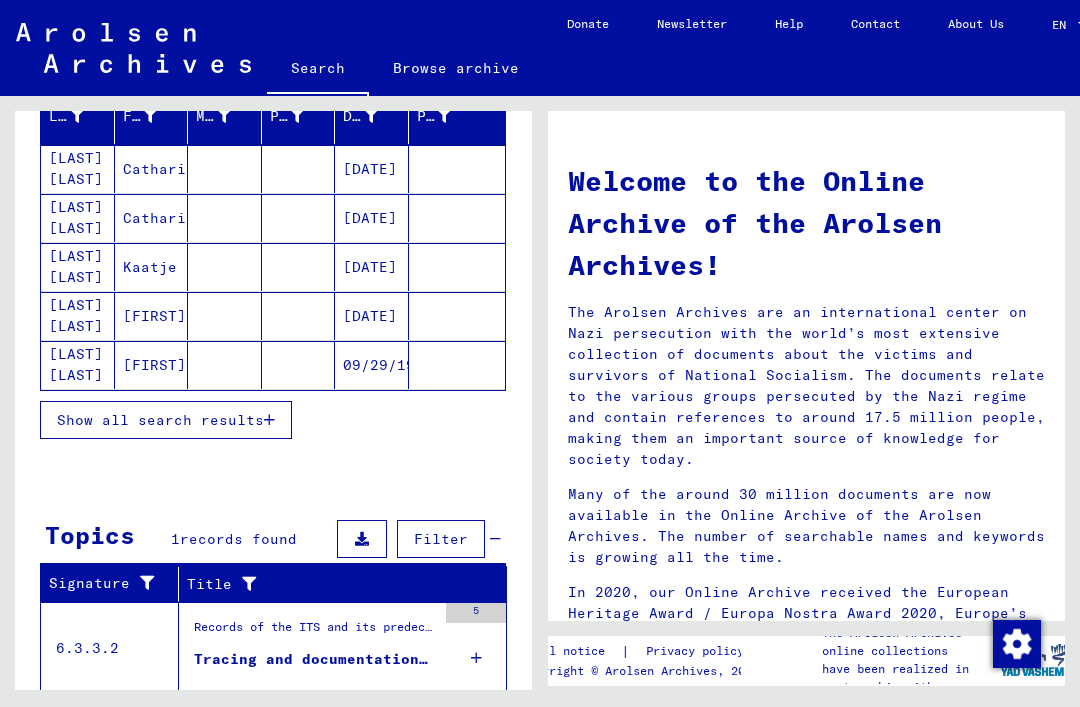 click on "Show all search results" at bounding box center [166, 420] 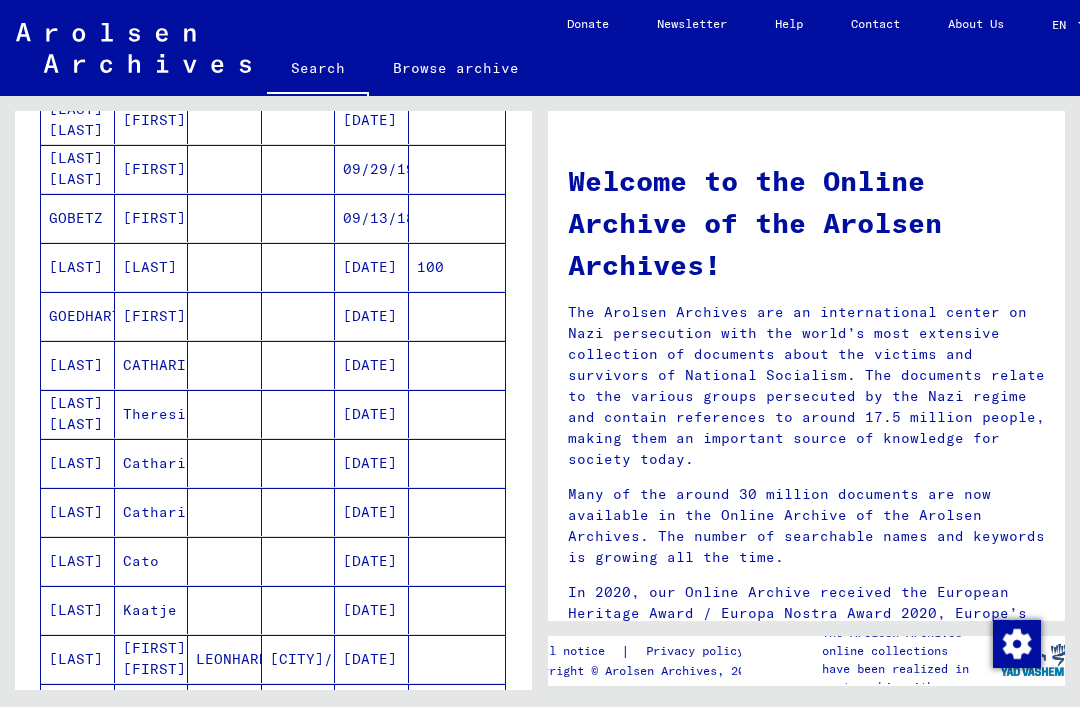 scroll, scrollTop: 458, scrollLeft: 0, axis: vertical 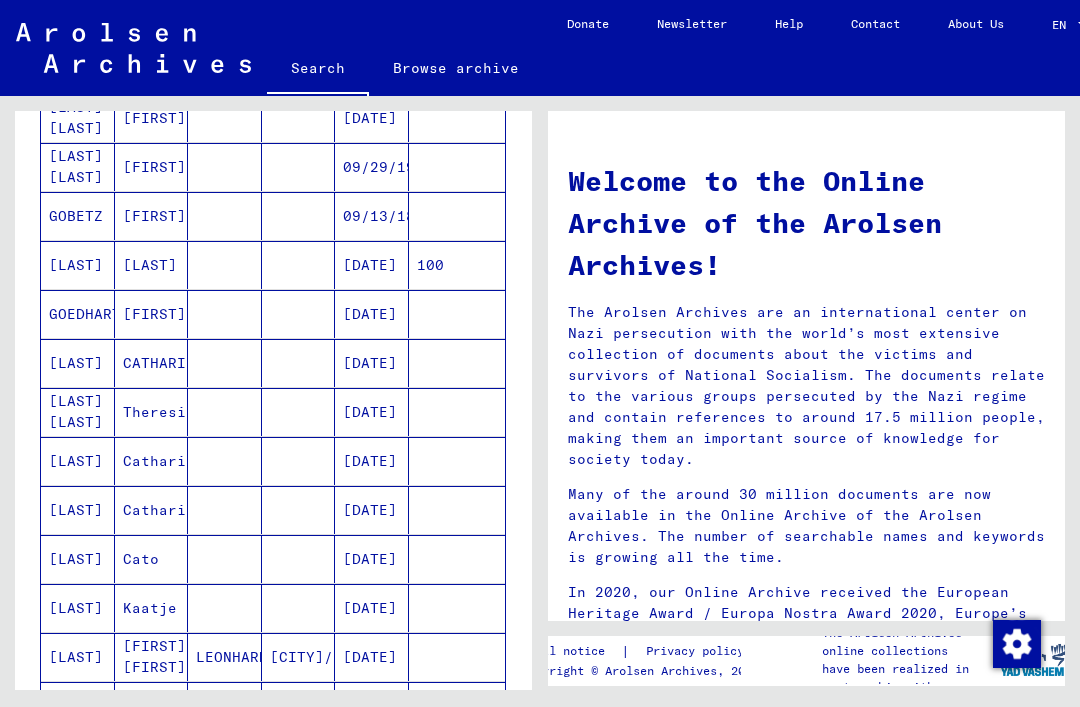 click on "[LAST]" at bounding box center [78, 510] 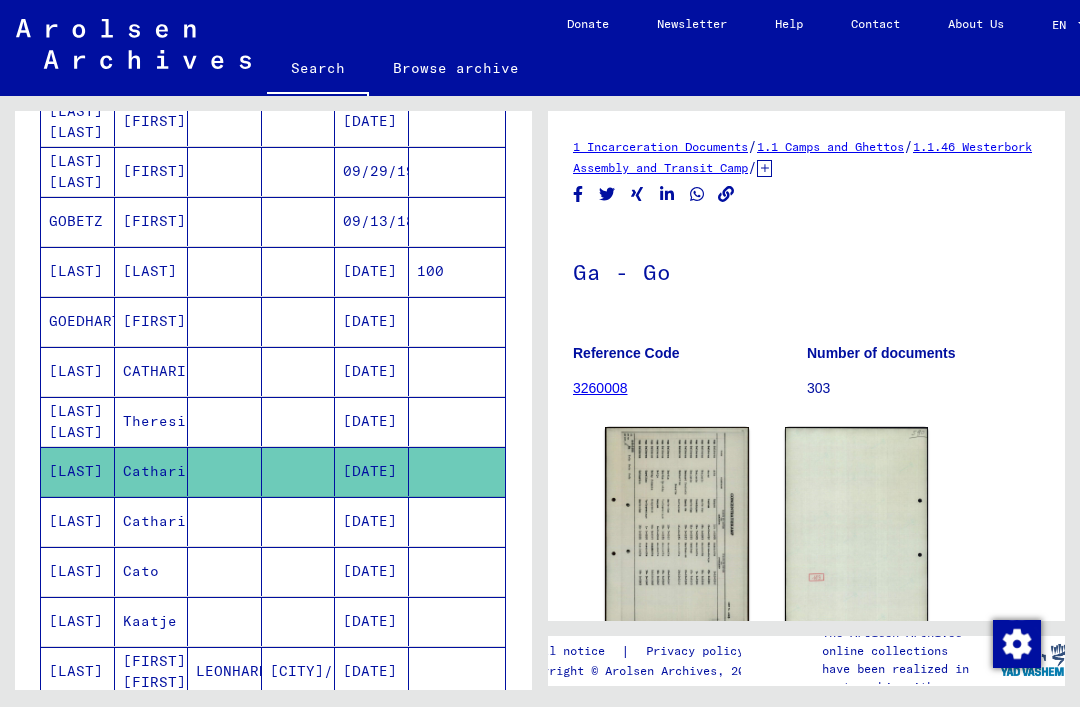 scroll, scrollTop: 0, scrollLeft: 0, axis: both 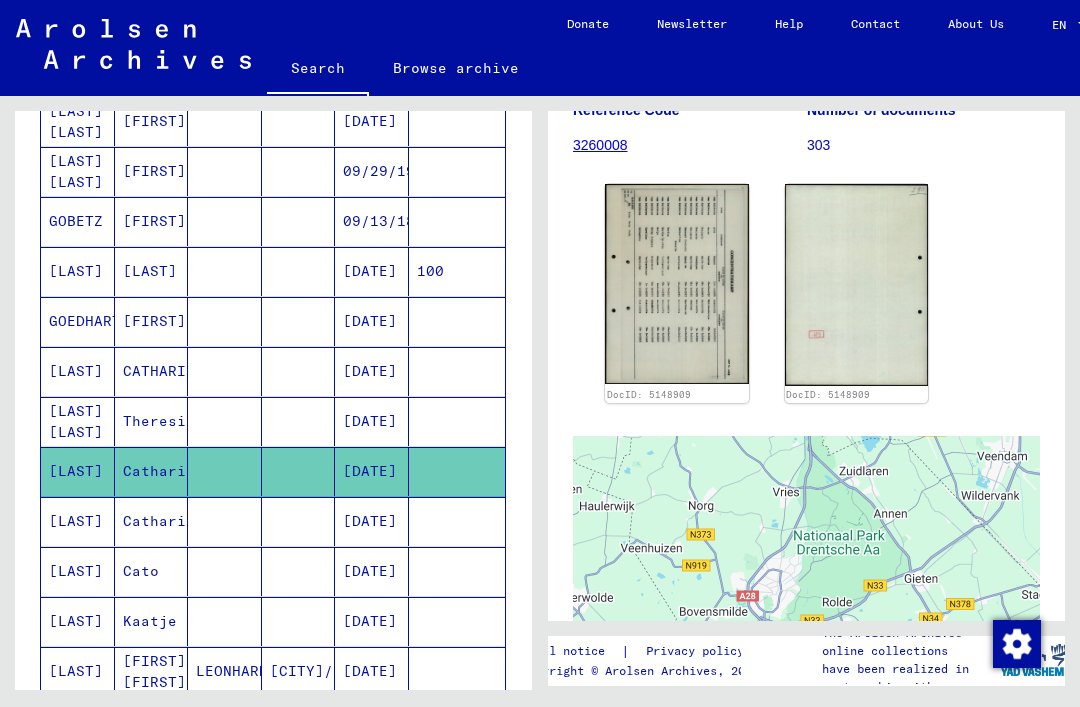 click 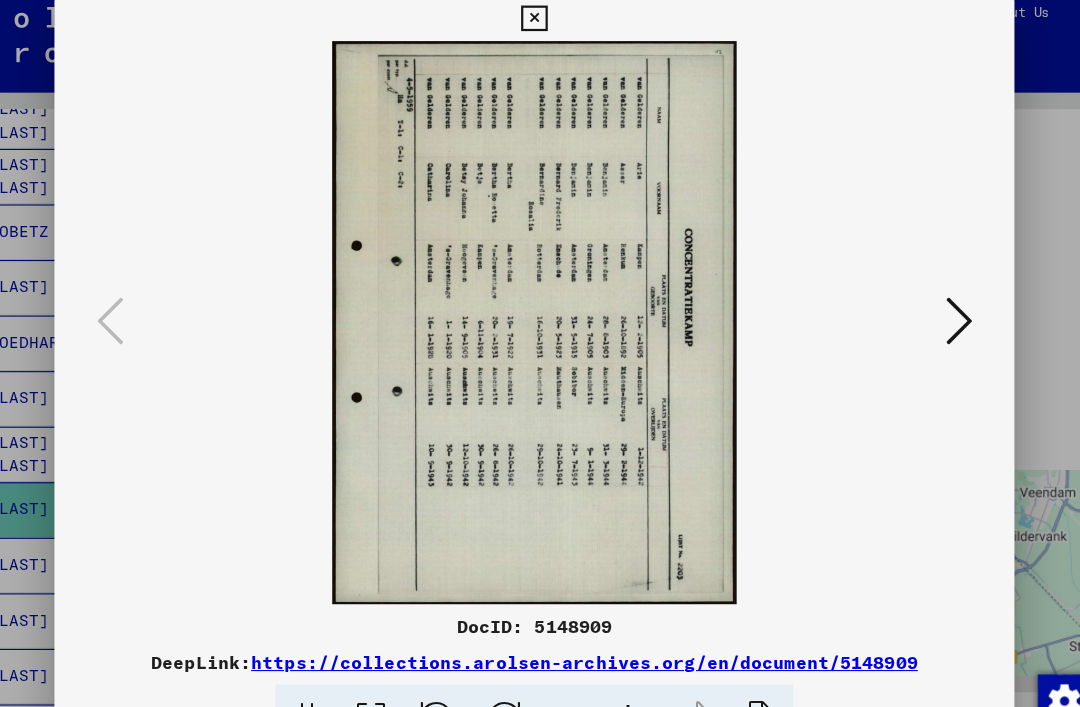 click at bounding box center (539, 30) 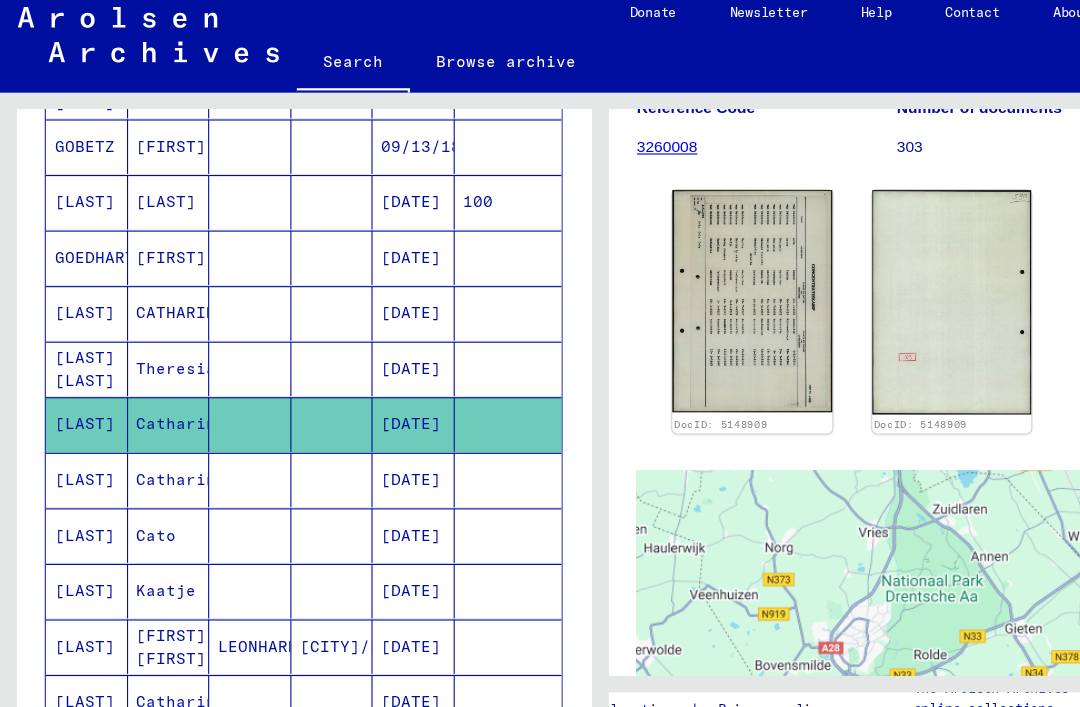 scroll, scrollTop: 537, scrollLeft: 0, axis: vertical 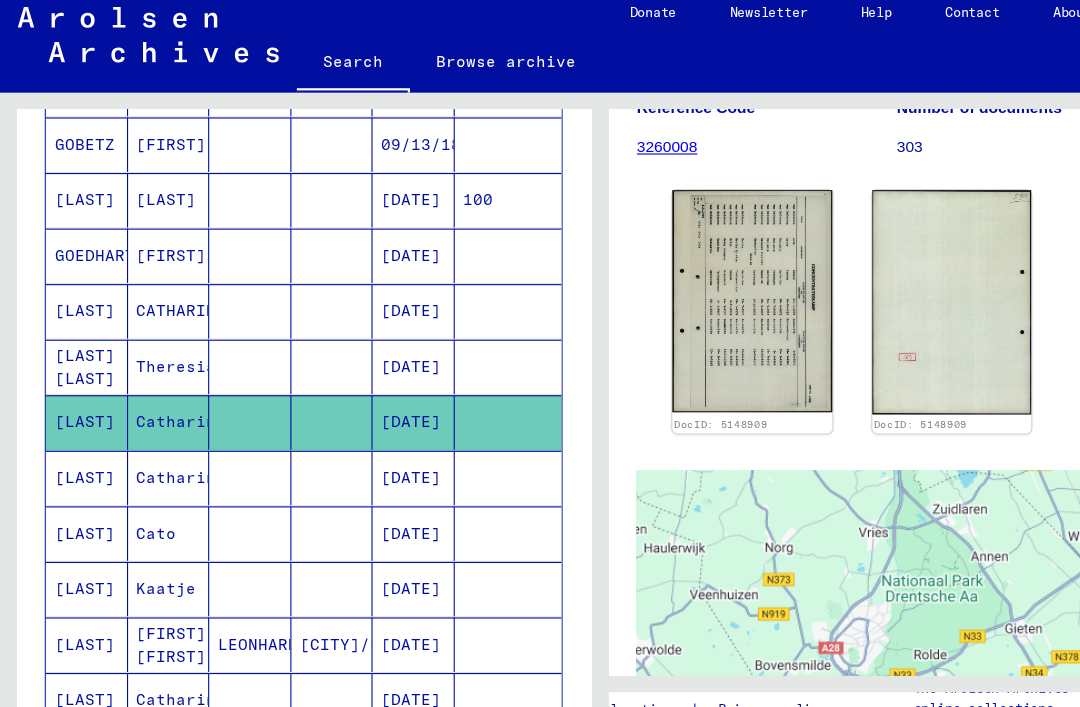 click on "[LAST]" at bounding box center [78, 592] 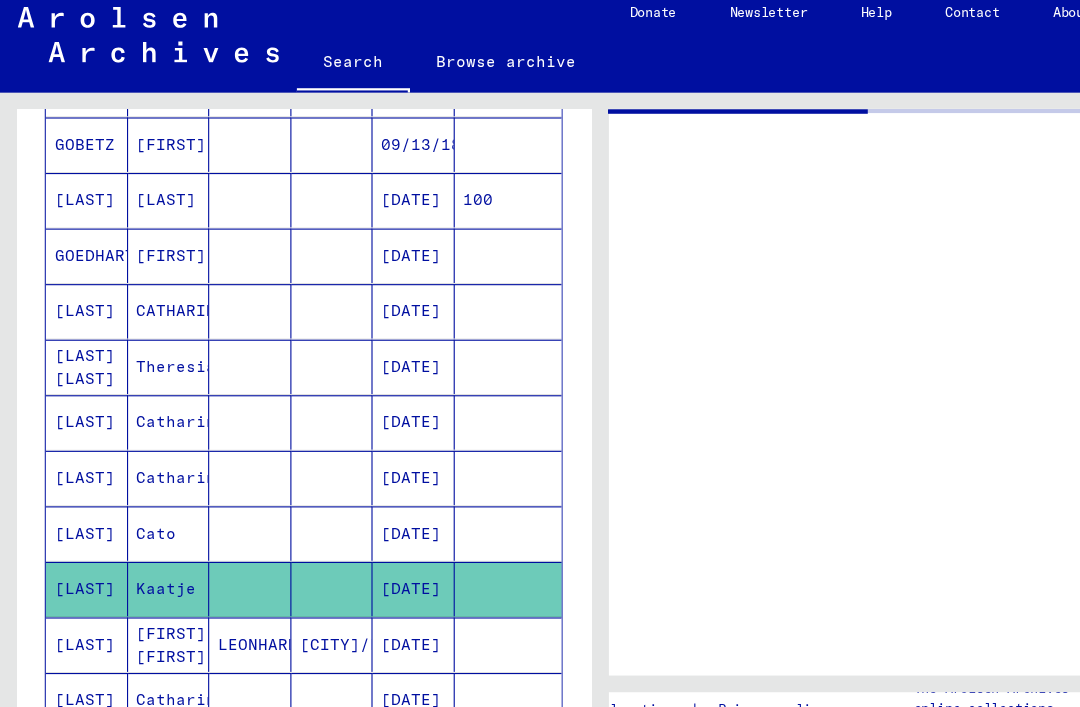scroll, scrollTop: 0, scrollLeft: 0, axis: both 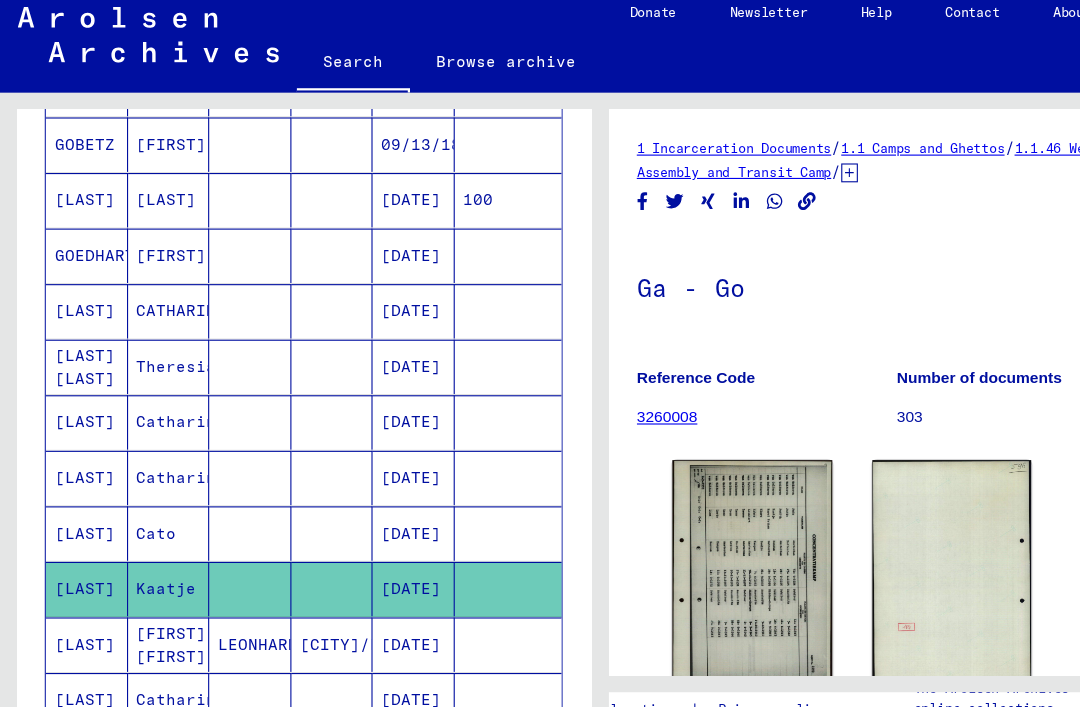 click 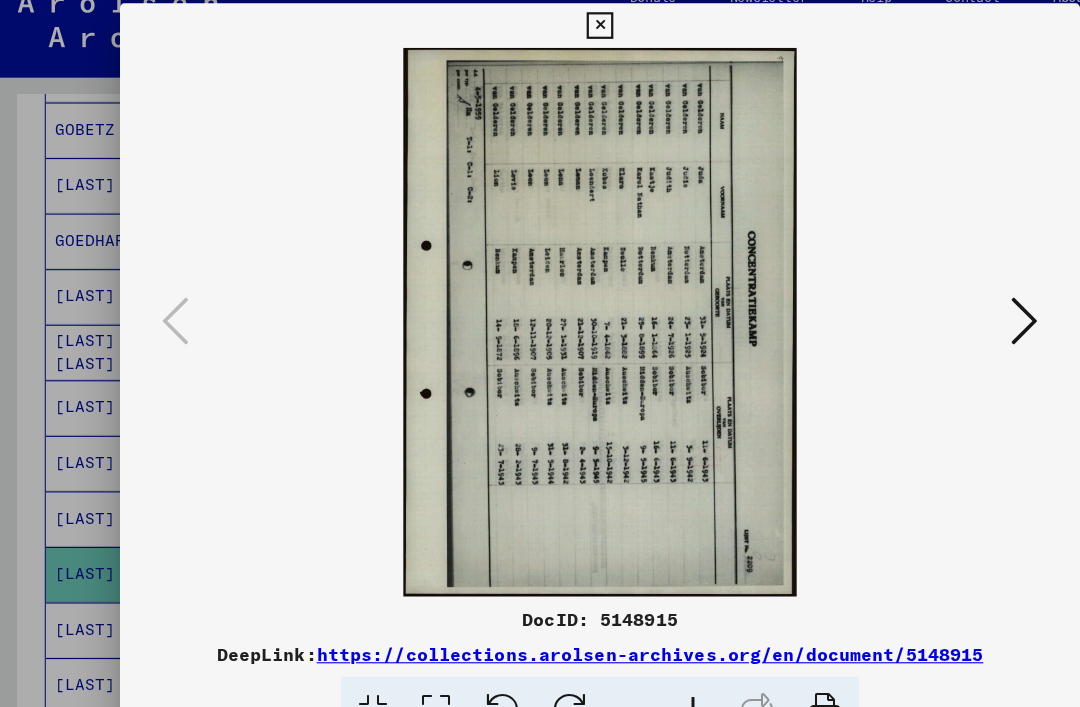 click at bounding box center (451, 652) 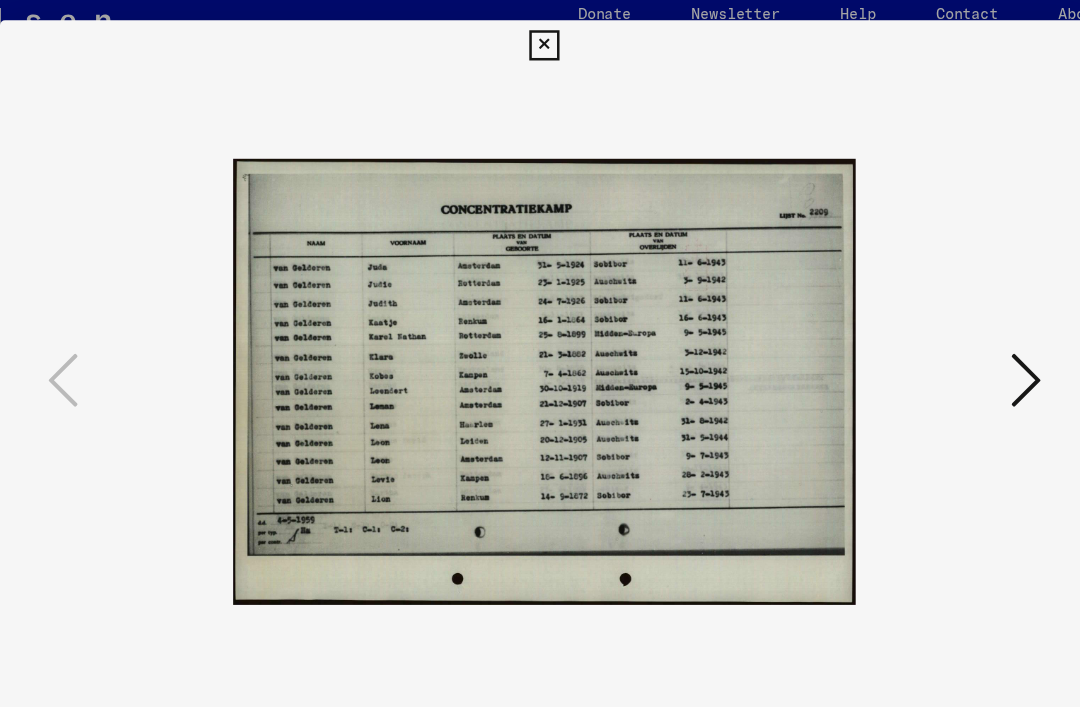 click at bounding box center [539, 36] 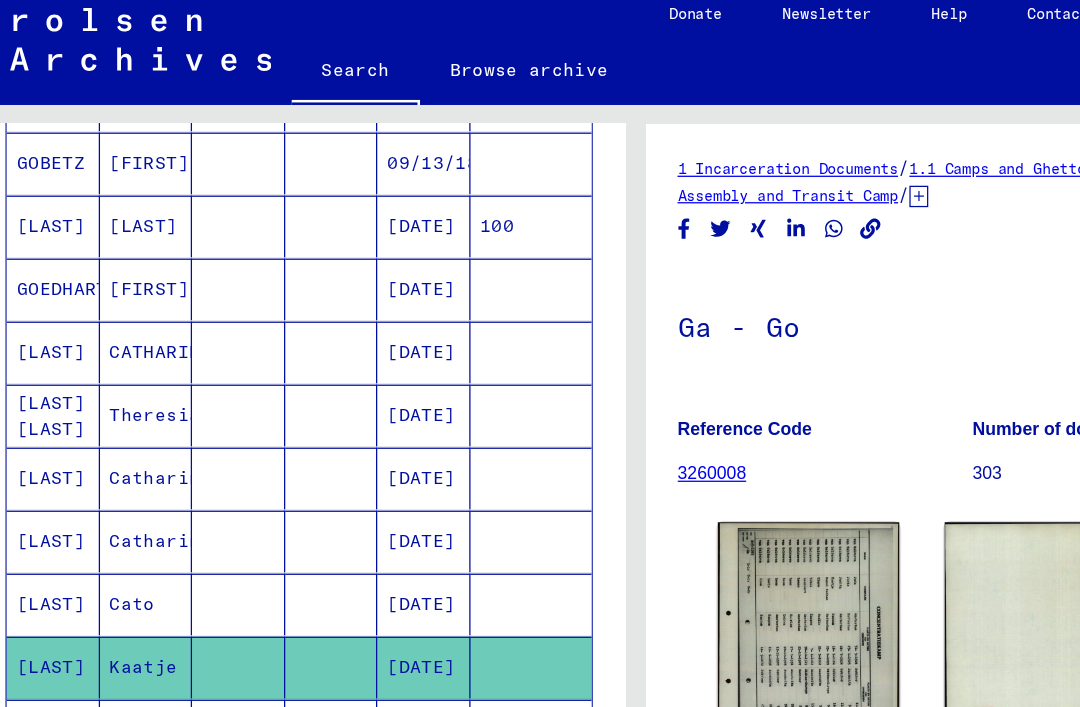 scroll, scrollTop: 0, scrollLeft: 45, axis: horizontal 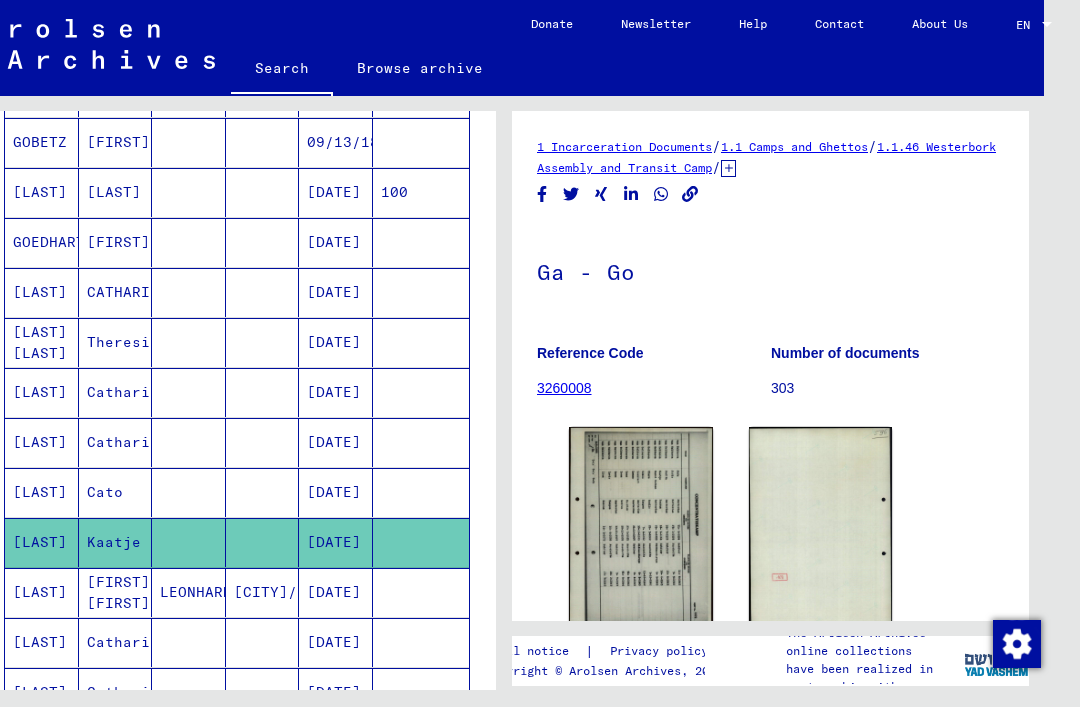 click on "303" 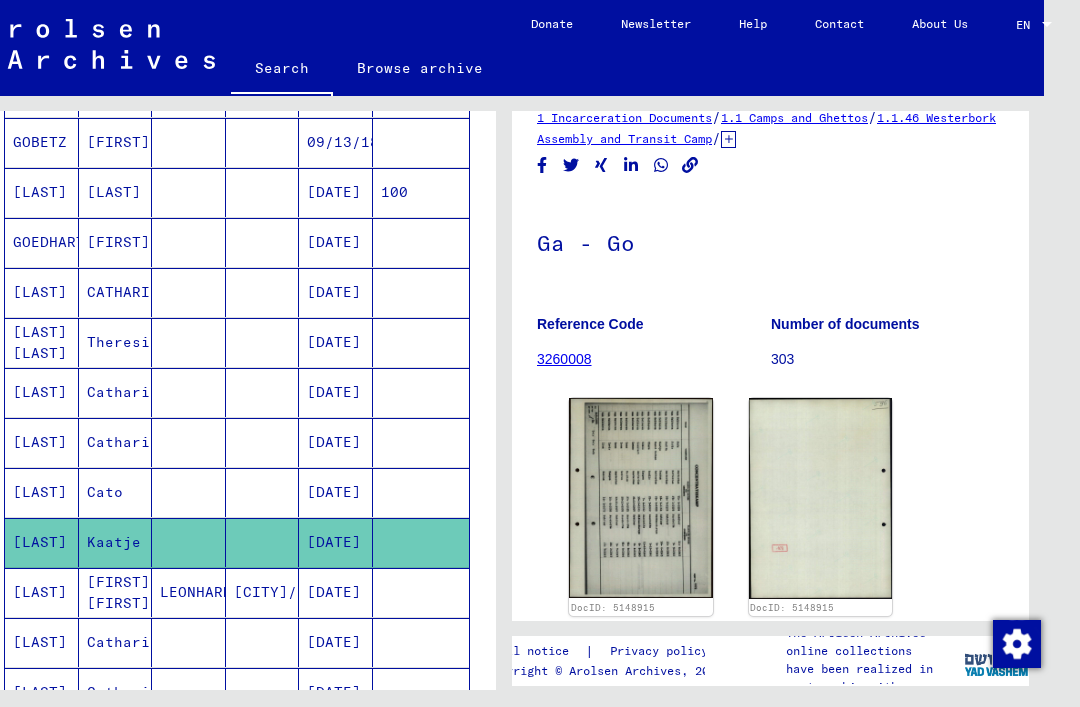 scroll, scrollTop: 4, scrollLeft: 0, axis: vertical 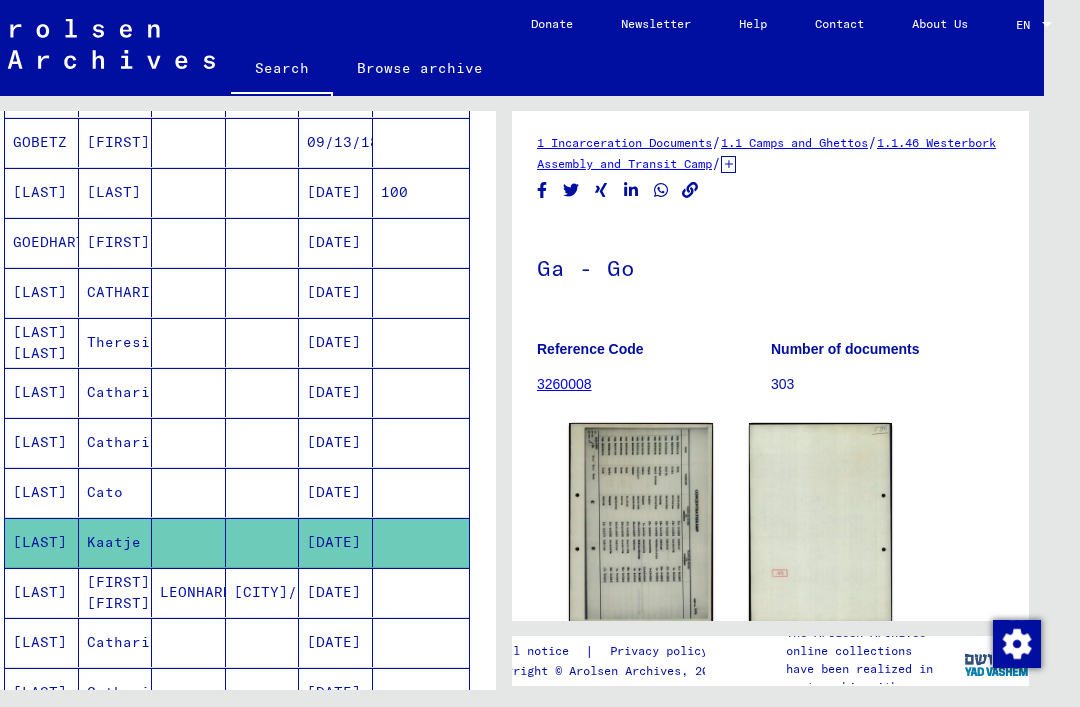 click on "3260008" 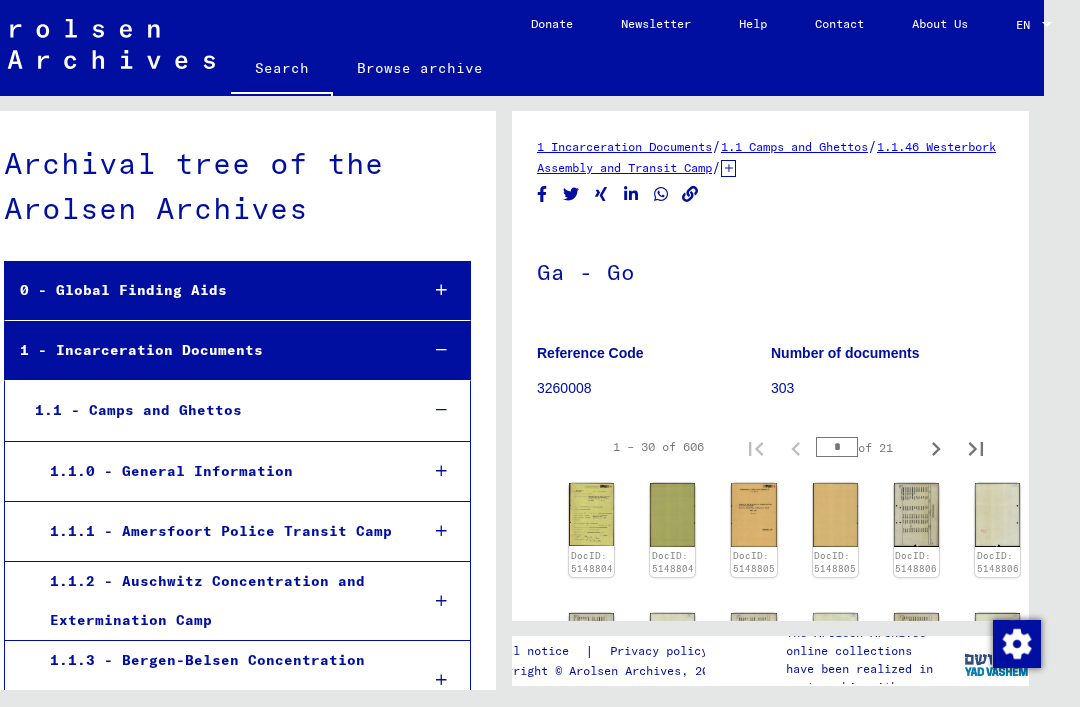scroll, scrollTop: 5173, scrollLeft: 0, axis: vertical 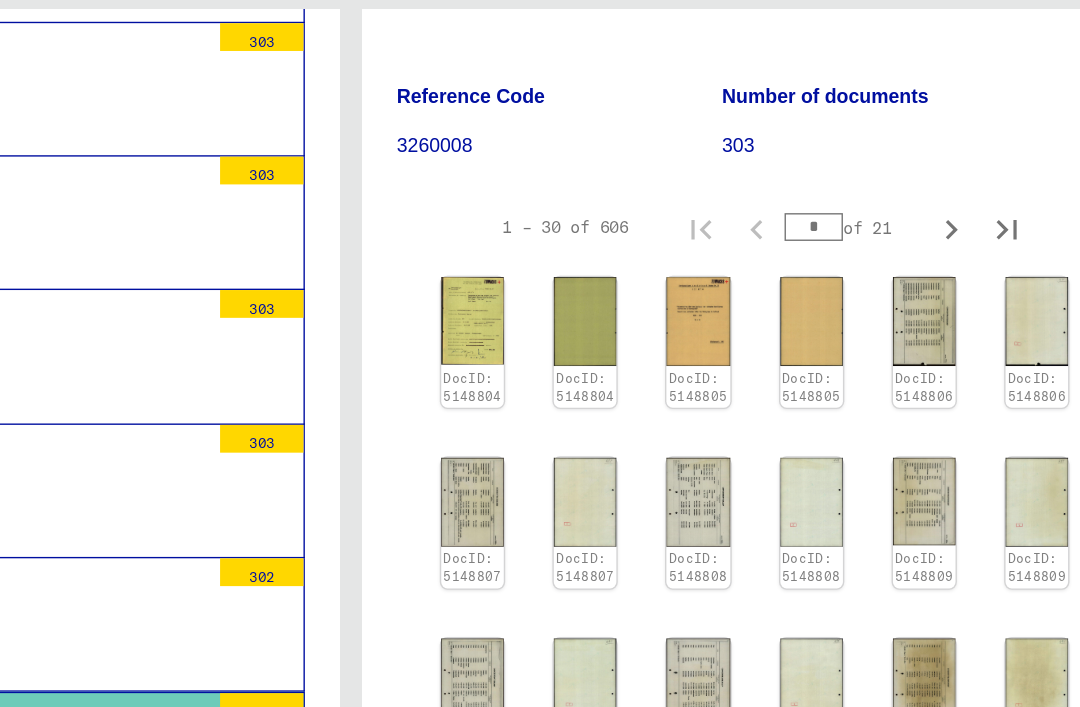 click 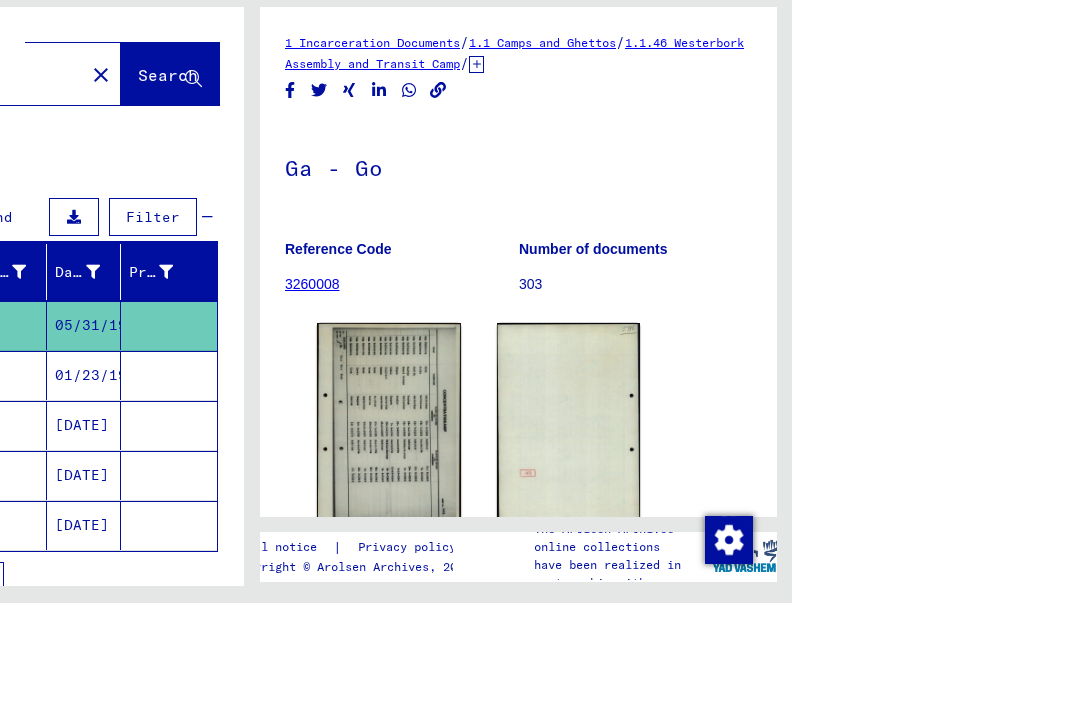 scroll, scrollTop: 0, scrollLeft: 0, axis: both 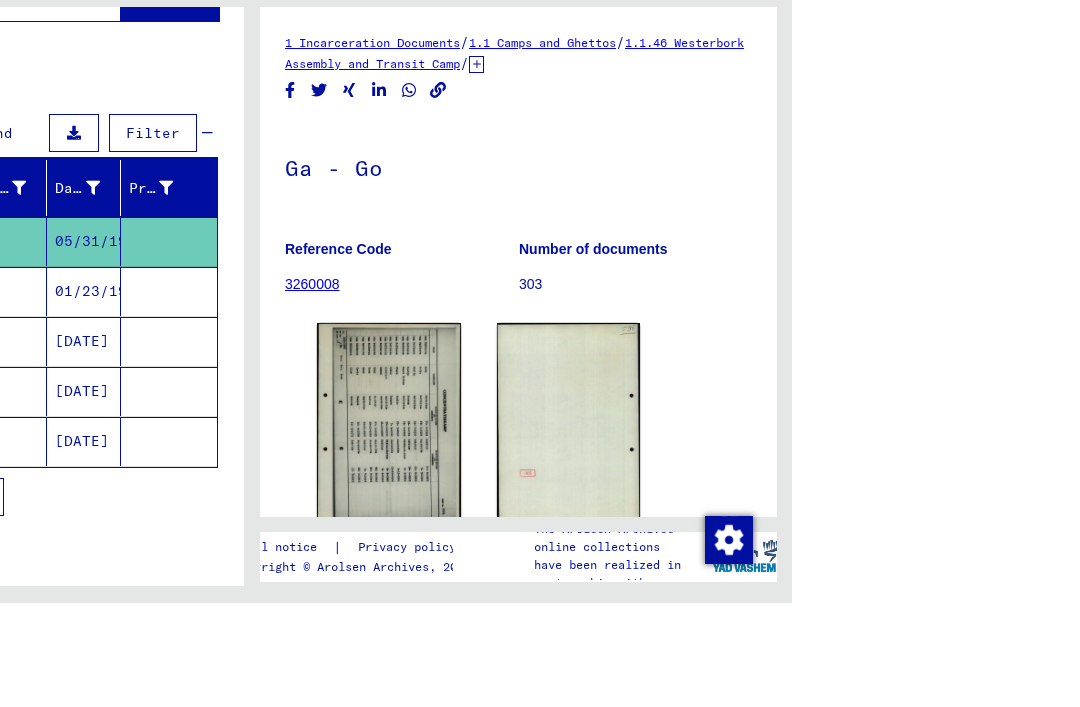 click 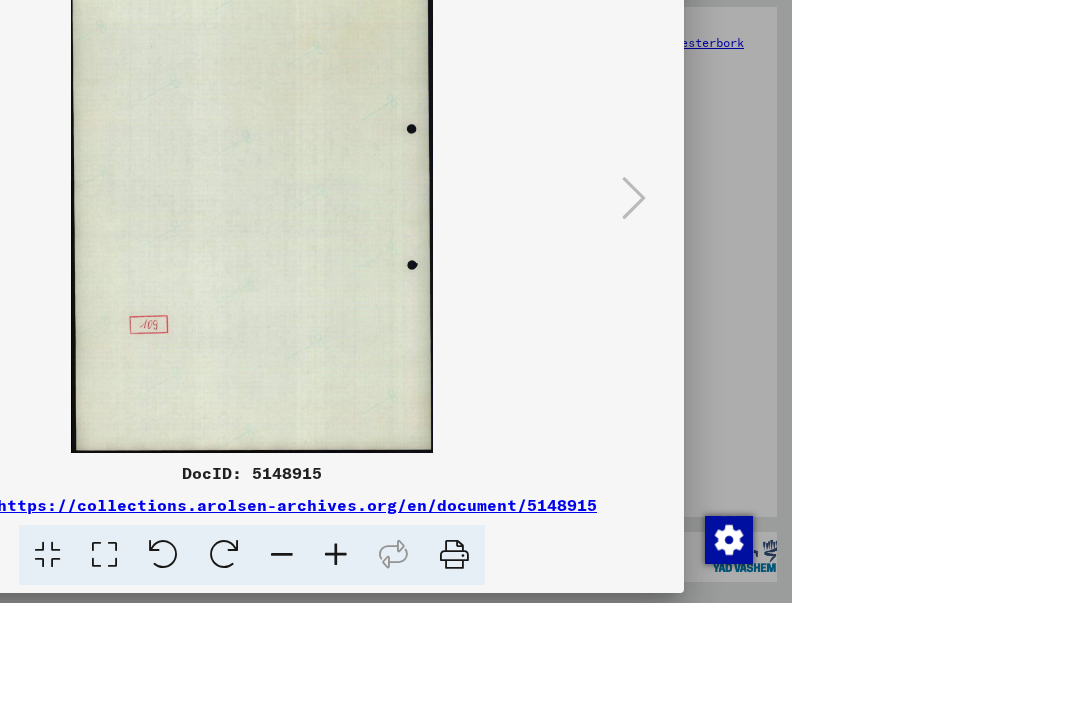 click on "Search Browse archive Donate Newsletter Help Contact About Us Search Browse archive Detailed questions/information about the documents? Send us an inquiry for free. Donate Newsletter Help Contact About Us EN EN Search for topics or names ******* close Search Archival tree units People 14 records found Filter Last Name First Name Maiden Name Place of Birth Date of Birth Prisoner # [LAST] Juda [DATE] [LAST] Judie [DATE] [LAST] Judith [DATE] [LAST] Kaatje [DATE] [LAST] Karel Nathan [DATE] Show all search results Signature Last Name First Name Maiden Name Place of Birth Date of Birth Prisoner # Father (adoptive father) Mother (adoptive mother) Religion Nationality Occupaton Place of incarceration Date of decease Last residence Last residence (Country) Last residence (District) Last residence (Province) Last residence (Town) [LAST] 1" at bounding box center (540, 353) 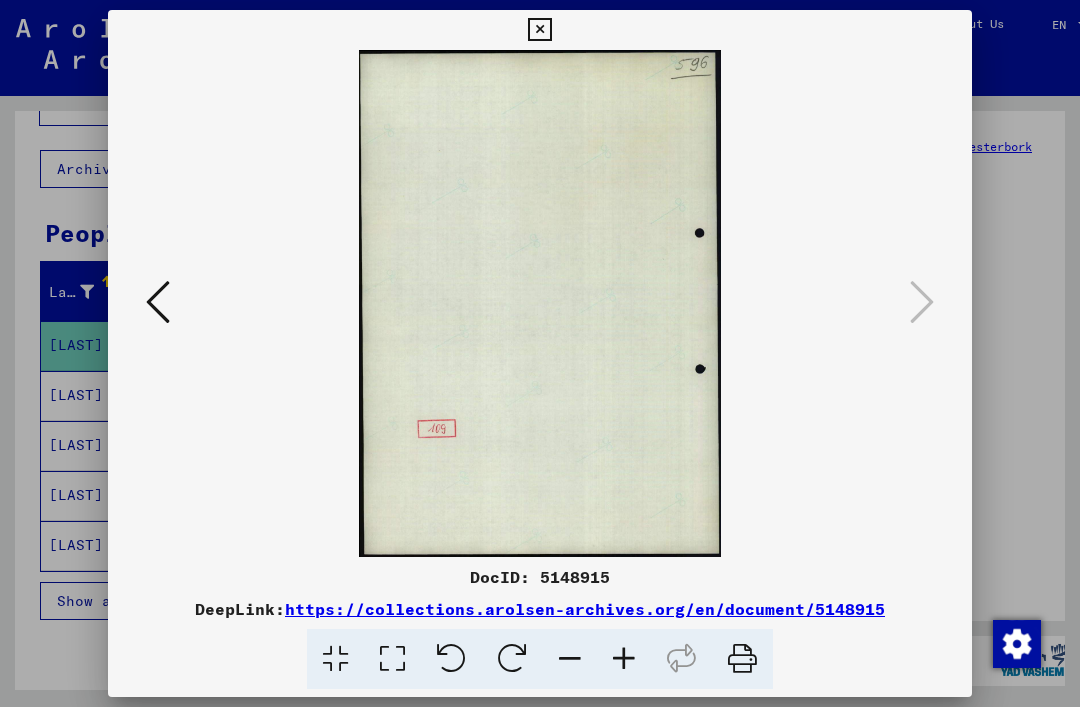 click at bounding box center (540, 303) 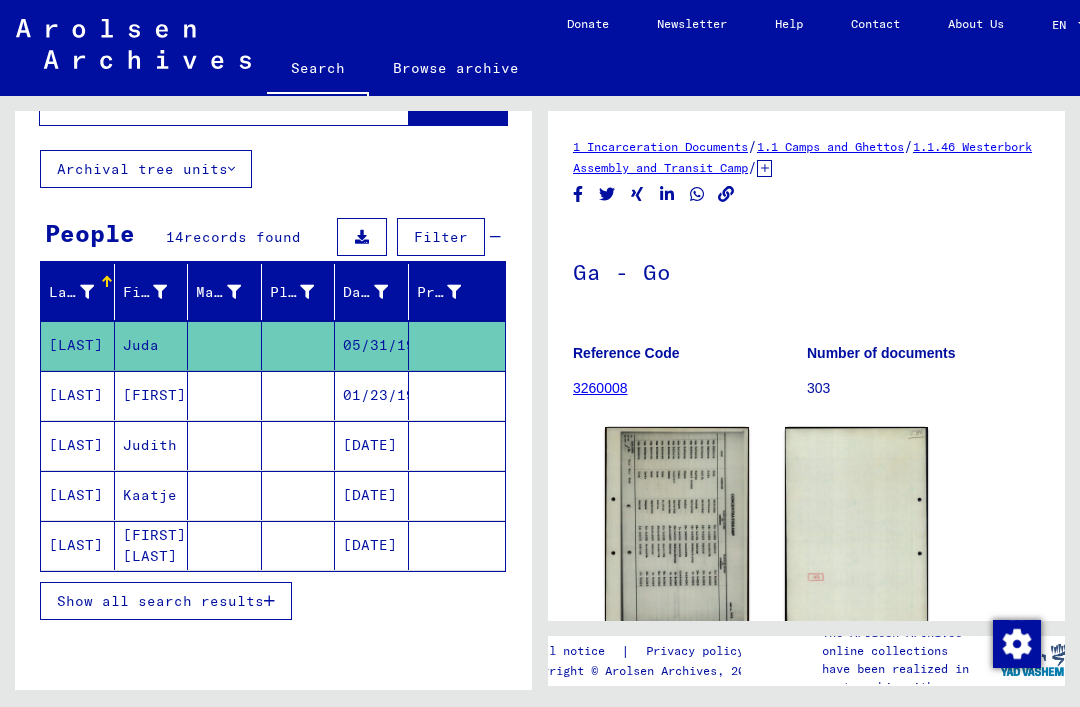 scroll, scrollTop: 0, scrollLeft: 0, axis: both 